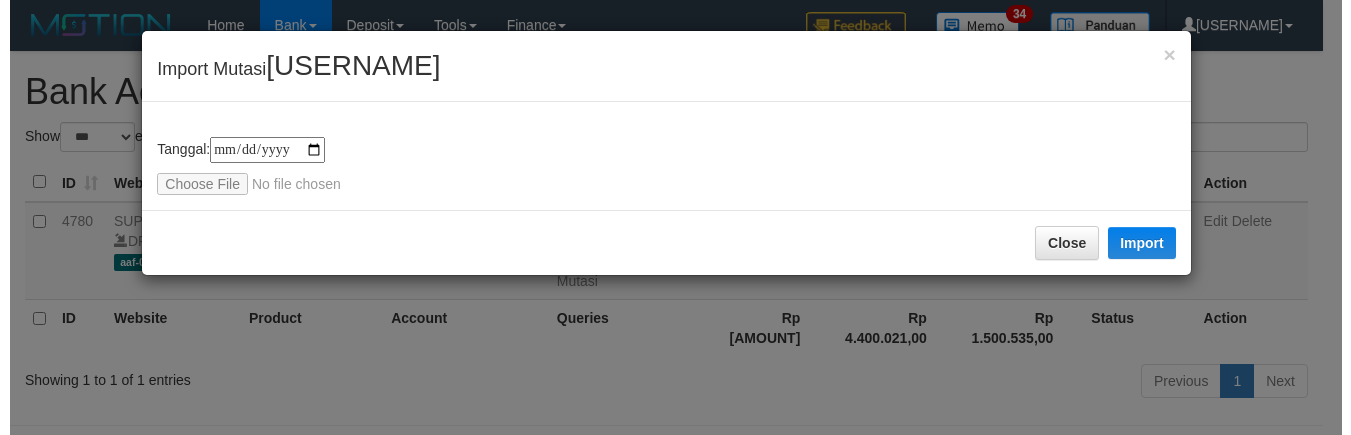 scroll, scrollTop: 0, scrollLeft: 0, axis: both 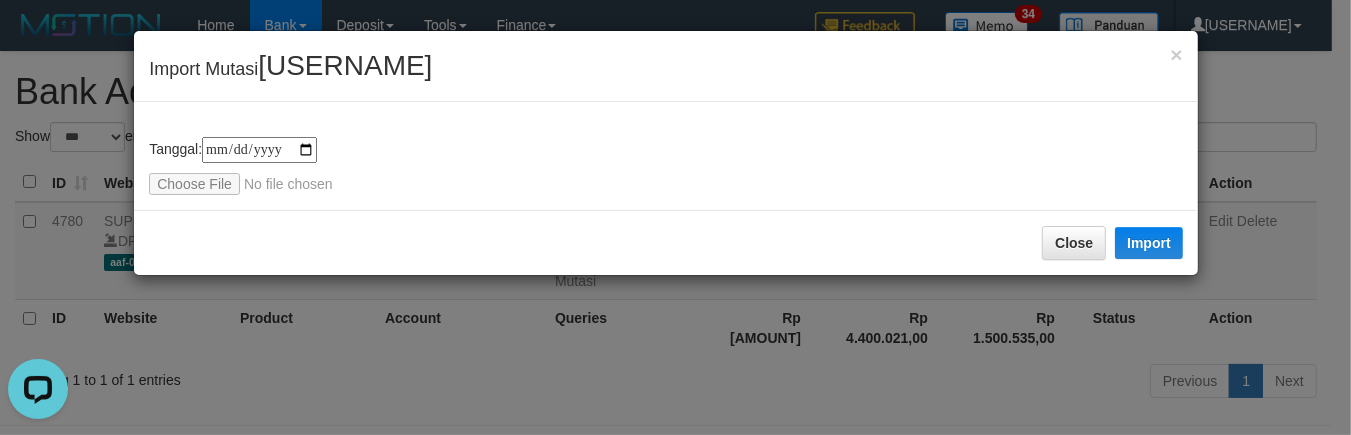 type on "**********" 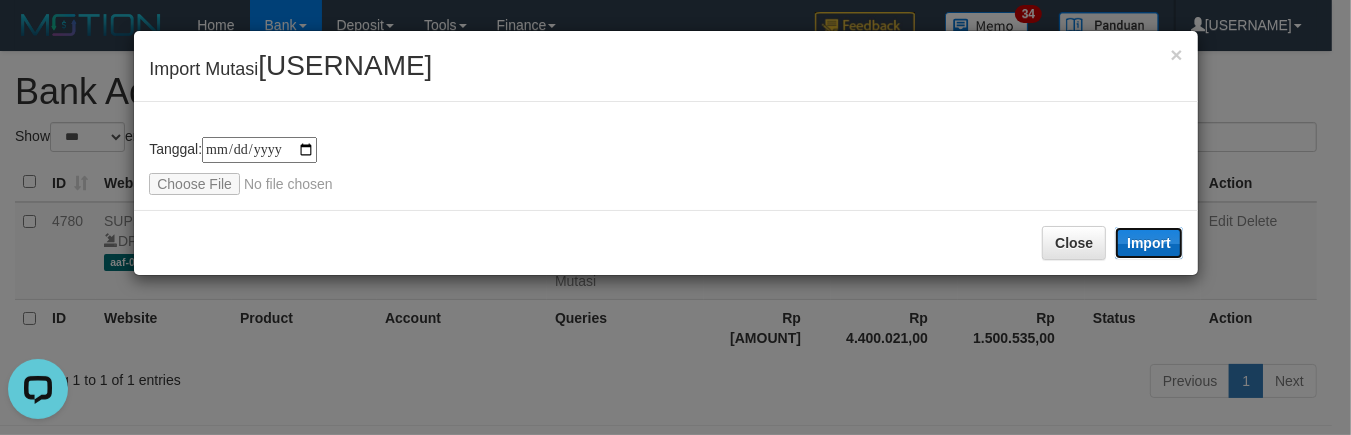 click on "Import" at bounding box center (1149, 243) 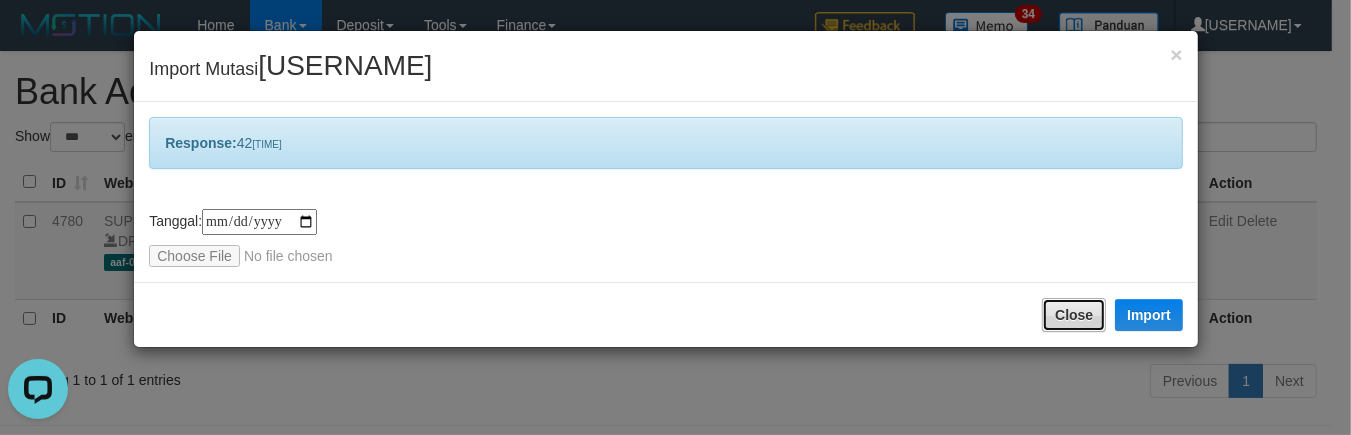 click on "Close" at bounding box center (1074, 315) 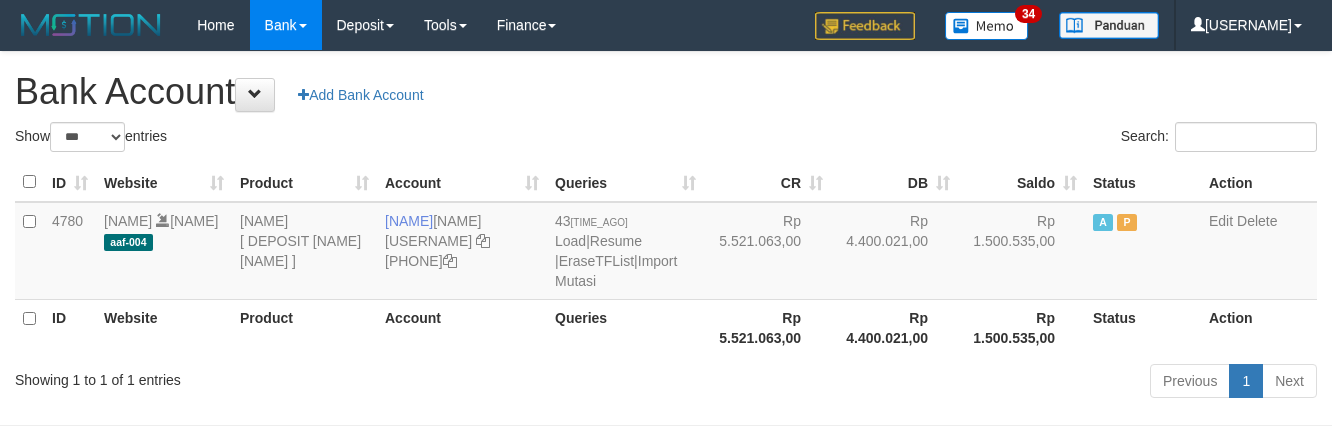scroll, scrollTop: 0, scrollLeft: 0, axis: both 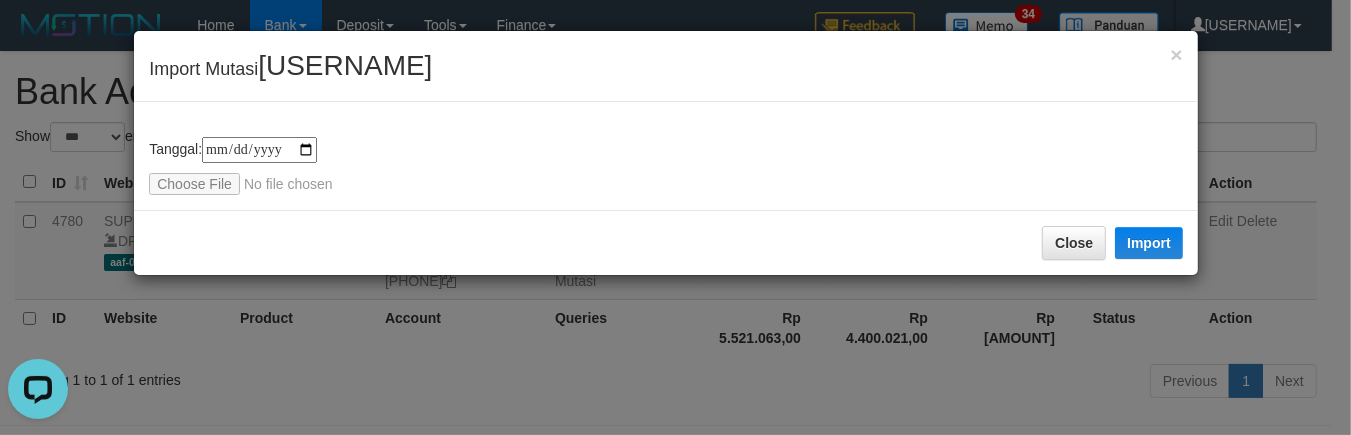 type on "**********" 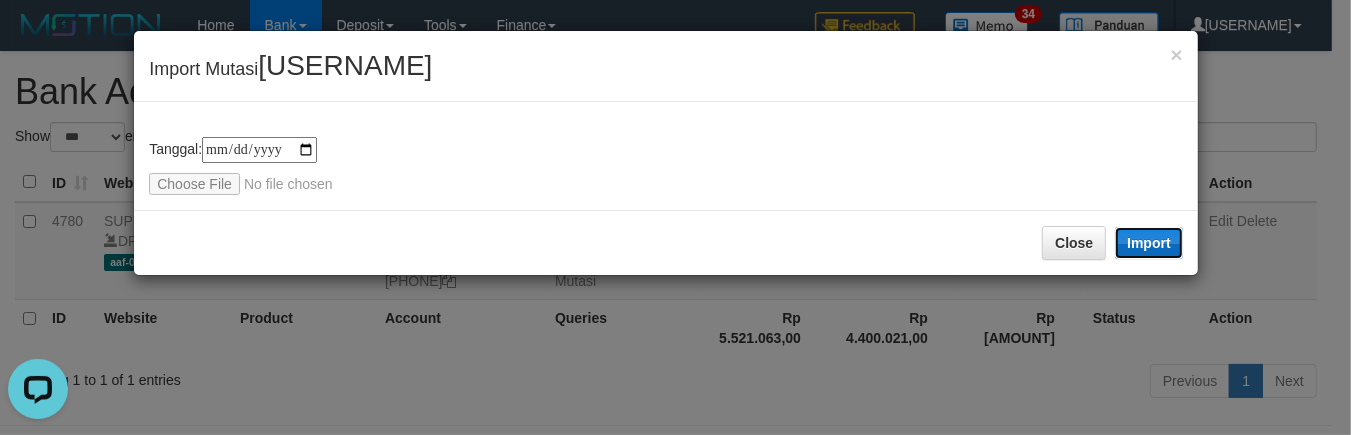 click on "Import" at bounding box center (1149, 243) 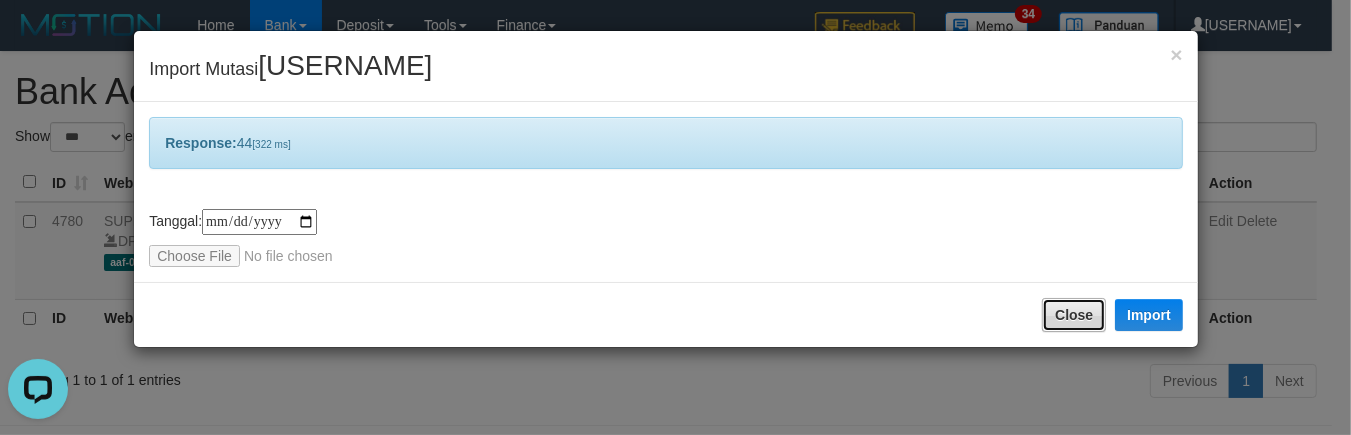 click on "Close" at bounding box center [1074, 315] 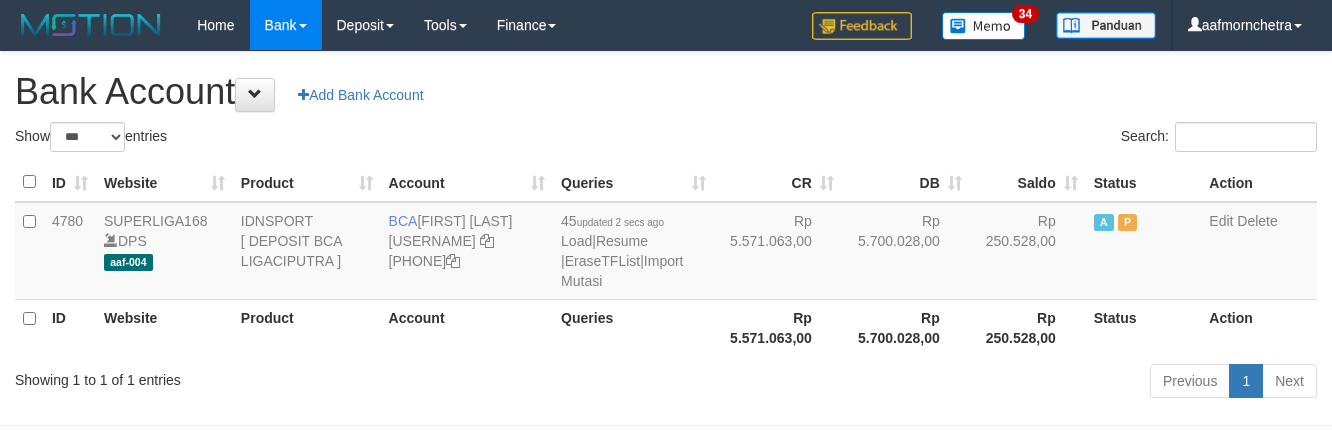scroll, scrollTop: 0, scrollLeft: 0, axis: both 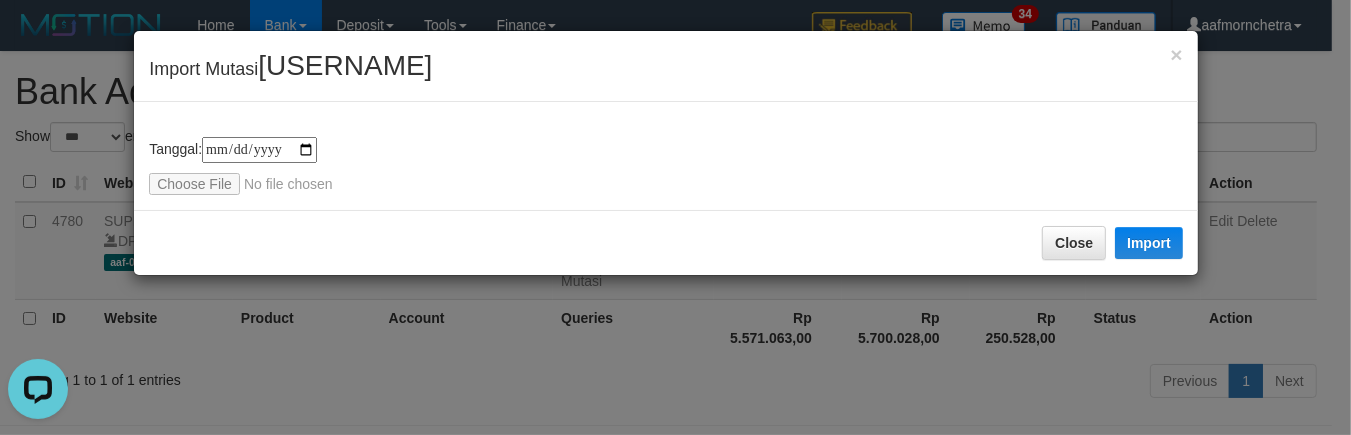 type on "**********" 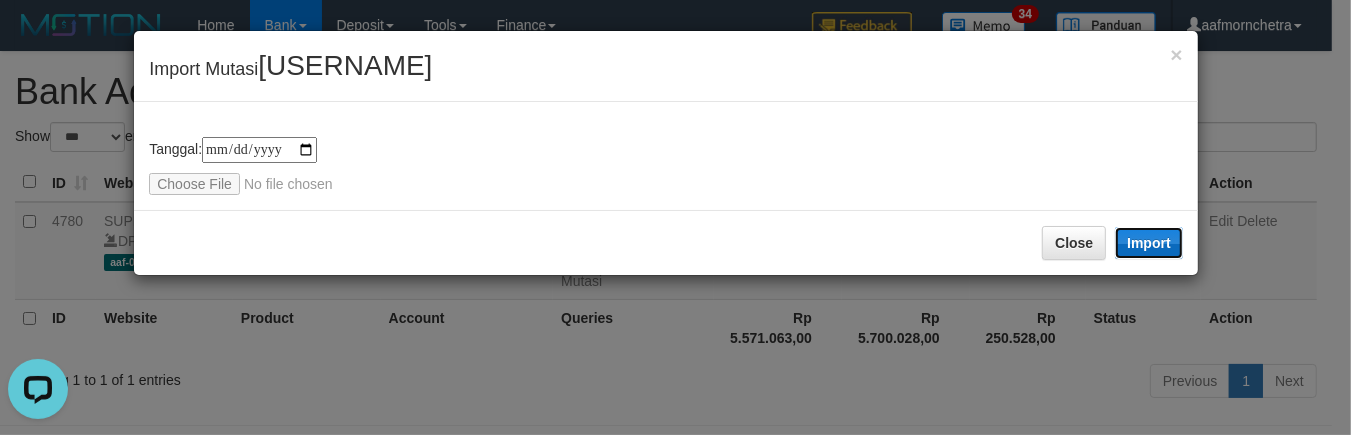 click on "Import" at bounding box center [1149, 243] 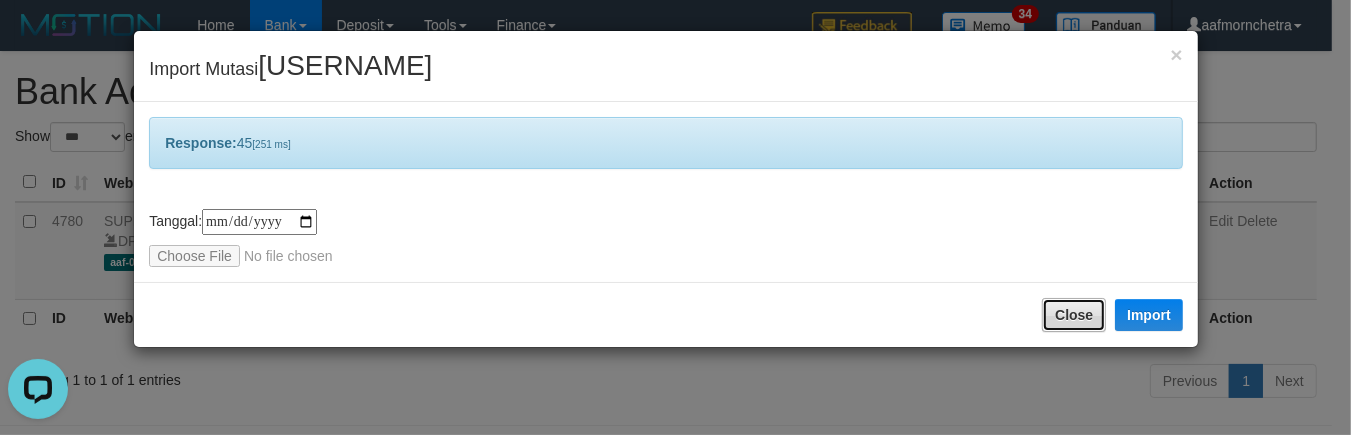 click on "Close" at bounding box center (1074, 315) 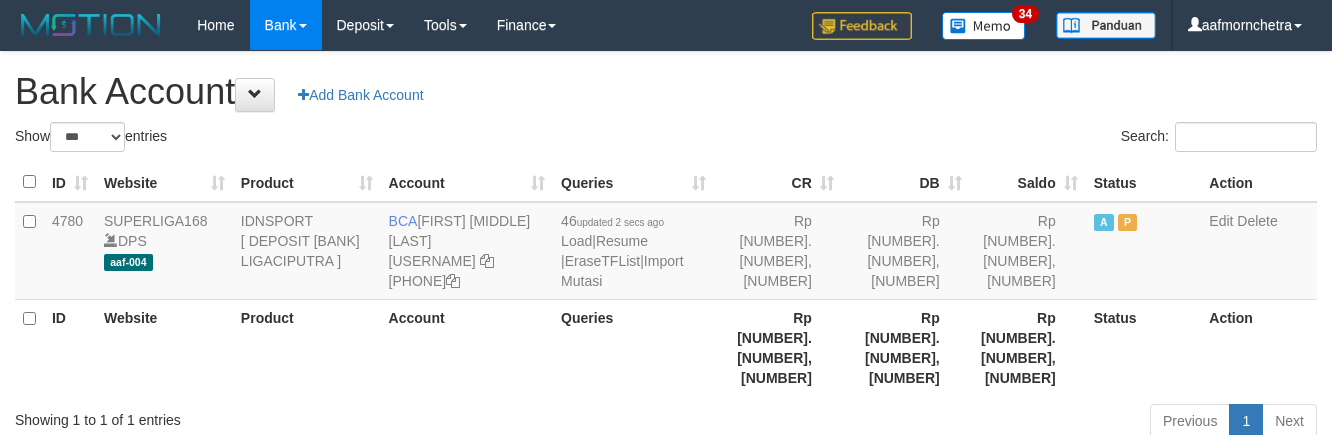 scroll, scrollTop: 0, scrollLeft: 0, axis: both 